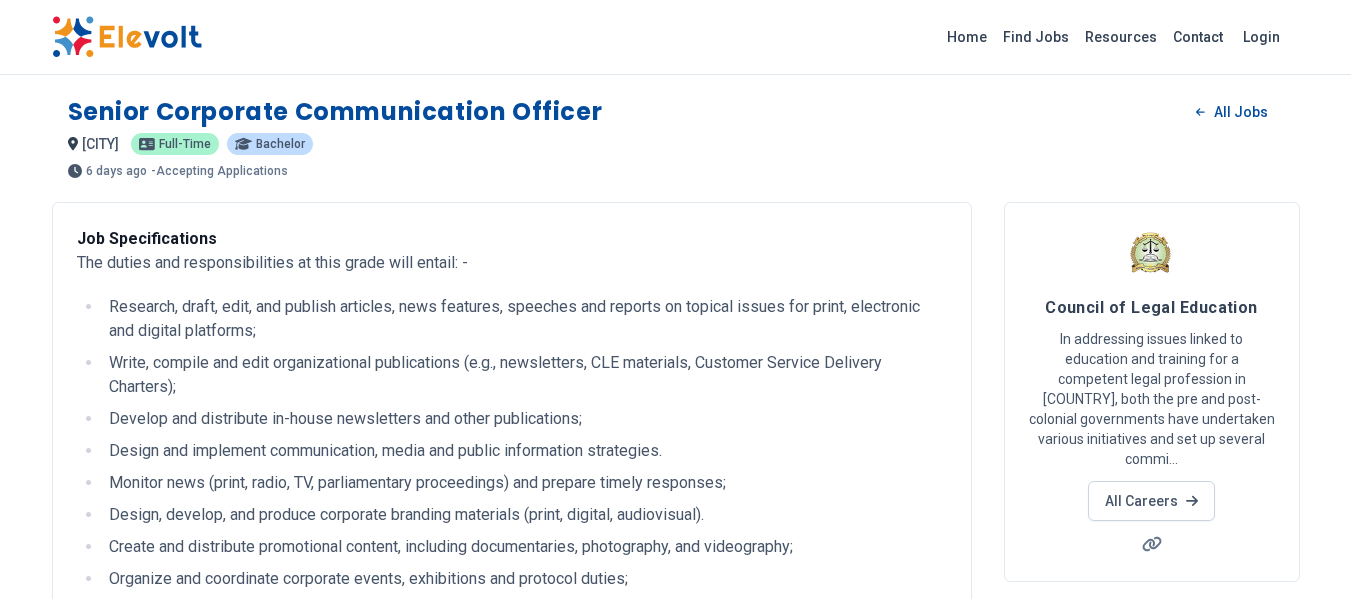 scroll, scrollTop: 0, scrollLeft: 0, axis: both 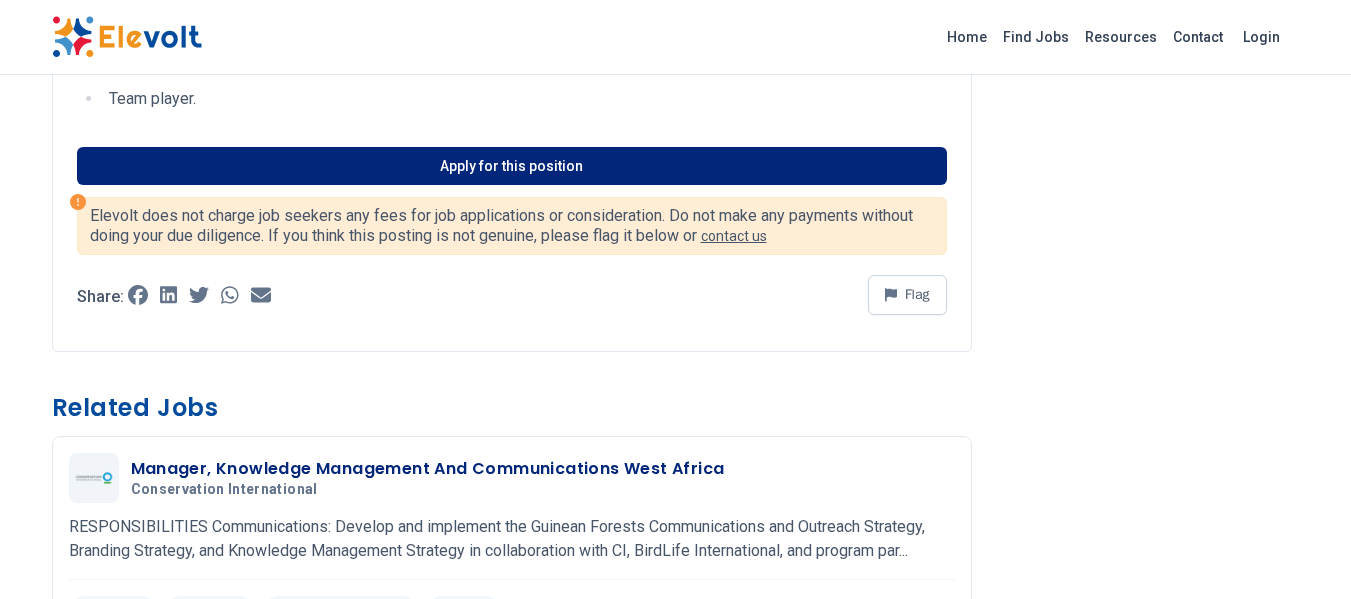 click on "Apply for this position" at bounding box center [512, 166] 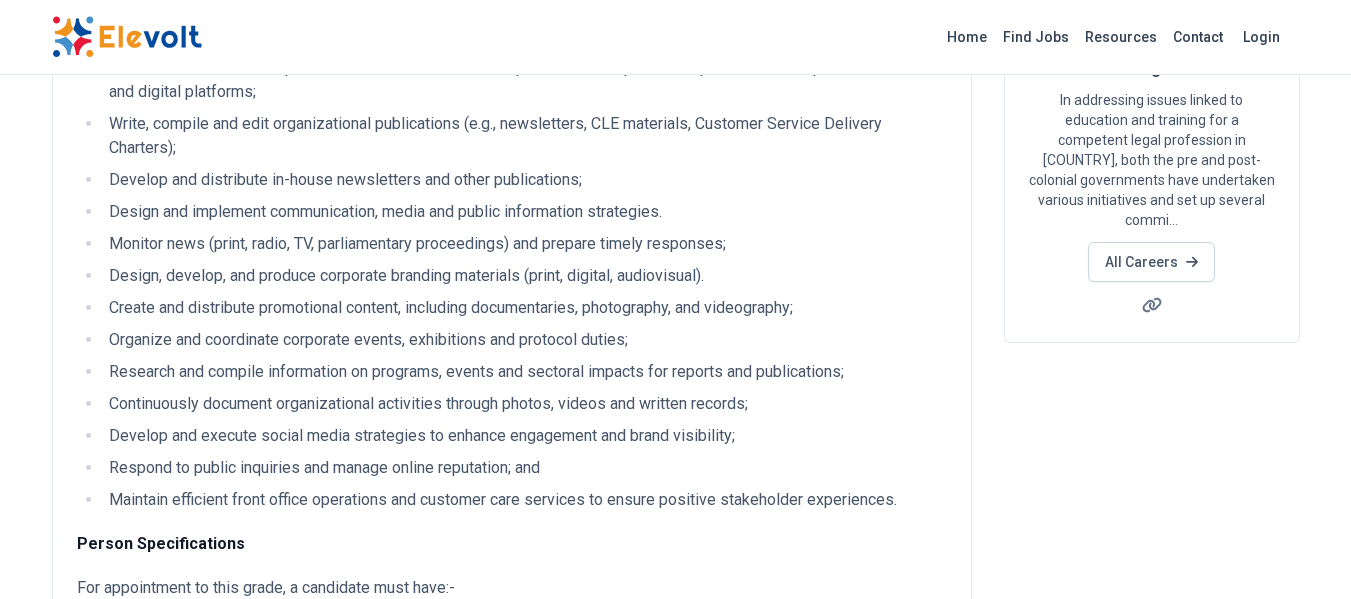 scroll, scrollTop: 0, scrollLeft: 0, axis: both 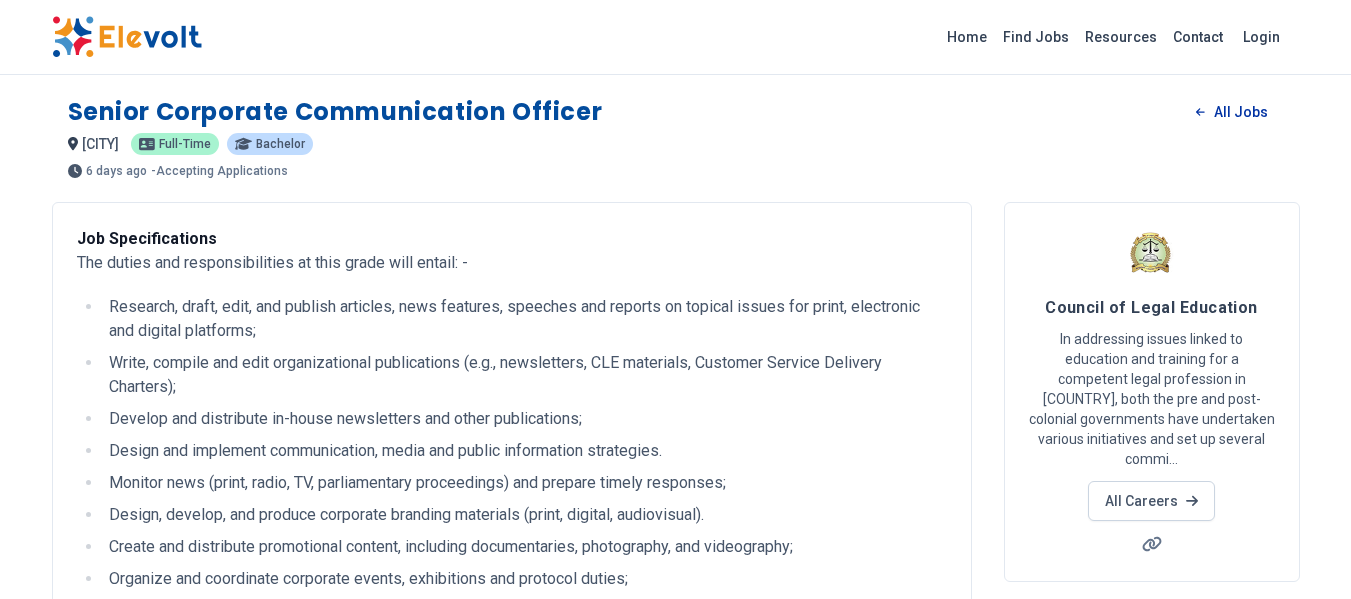 click on "All Jobs" at bounding box center (1231, 112) 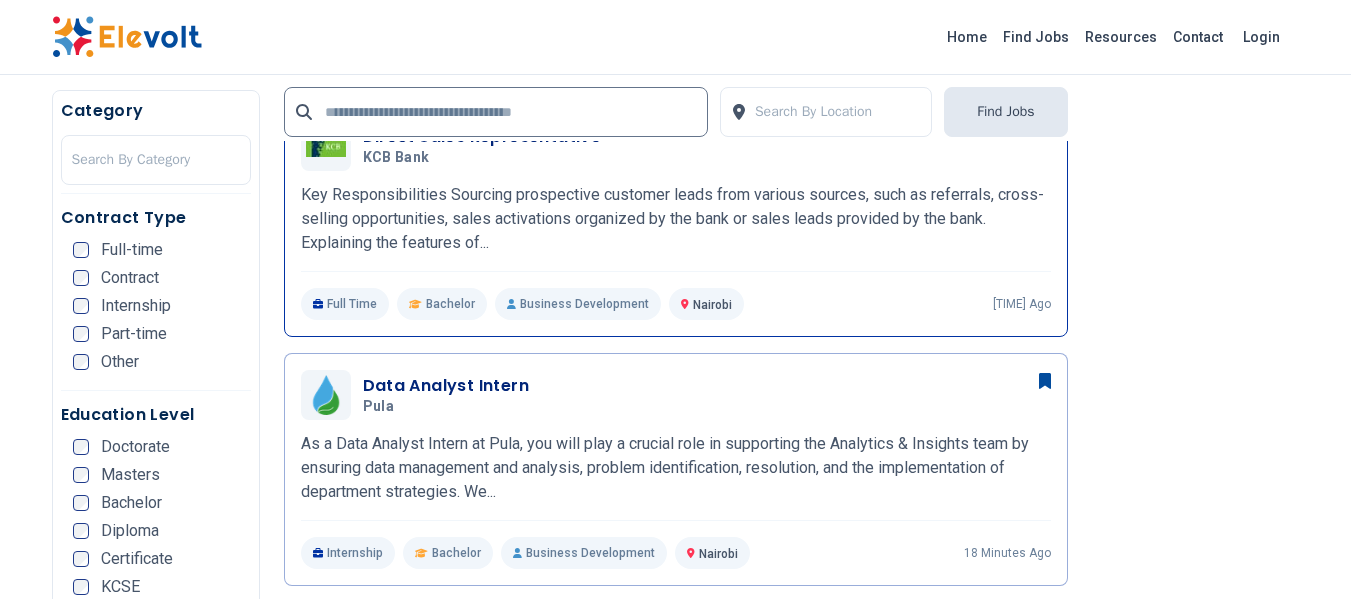 scroll, scrollTop: 601, scrollLeft: 0, axis: vertical 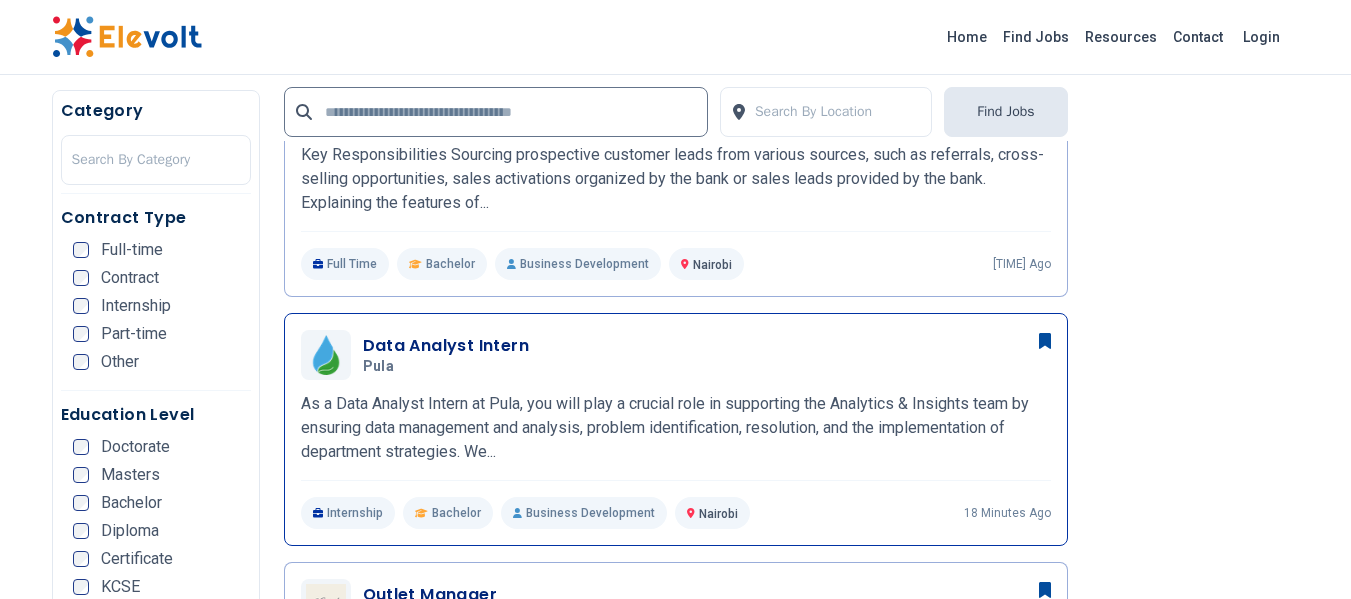 click on "Data Analyst Intern" at bounding box center [446, 346] 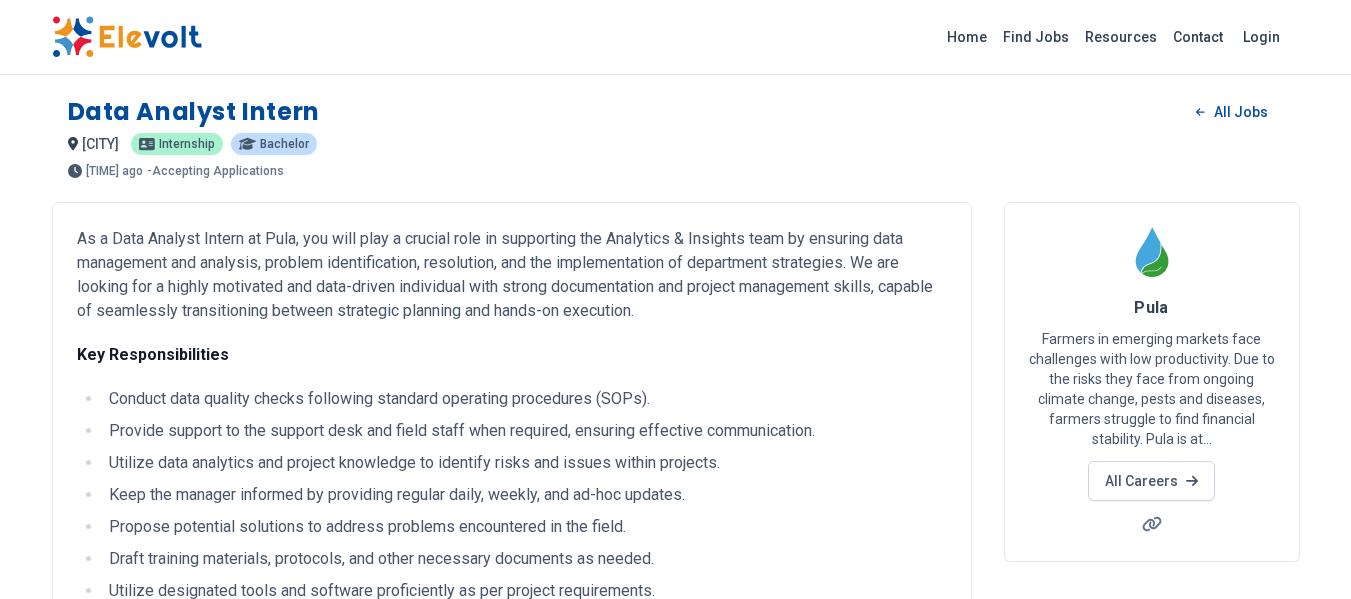 scroll, scrollTop: 400, scrollLeft: 0, axis: vertical 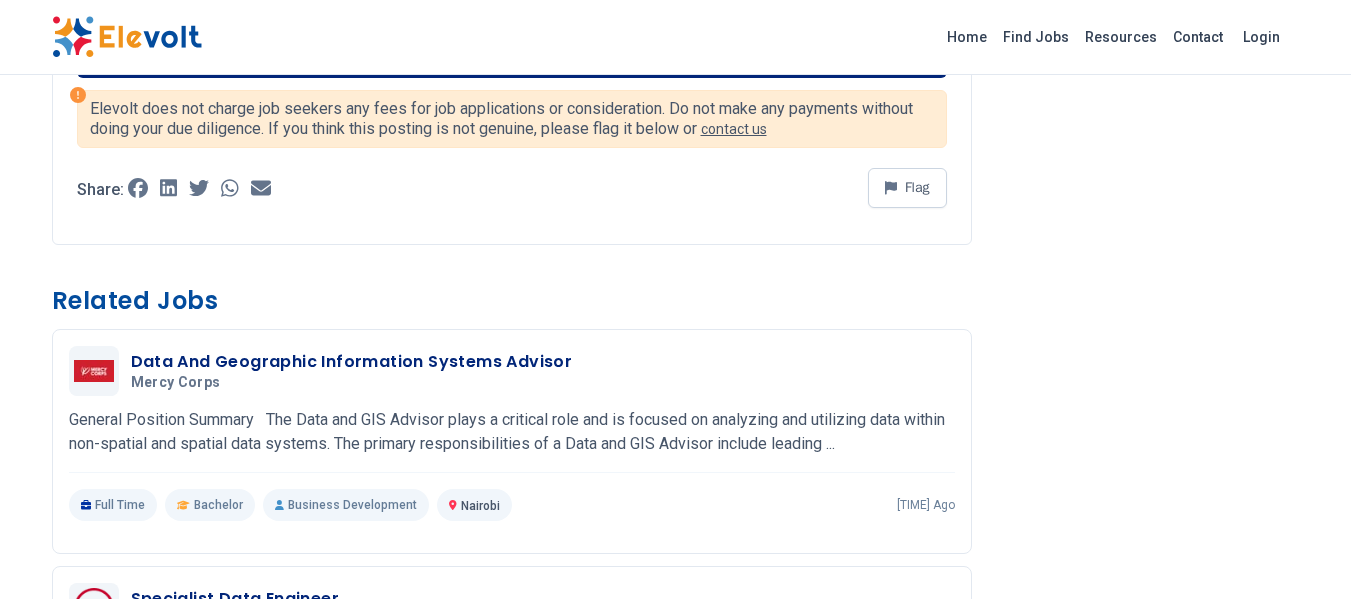 click on "Apply for this position" at bounding box center (512, 59) 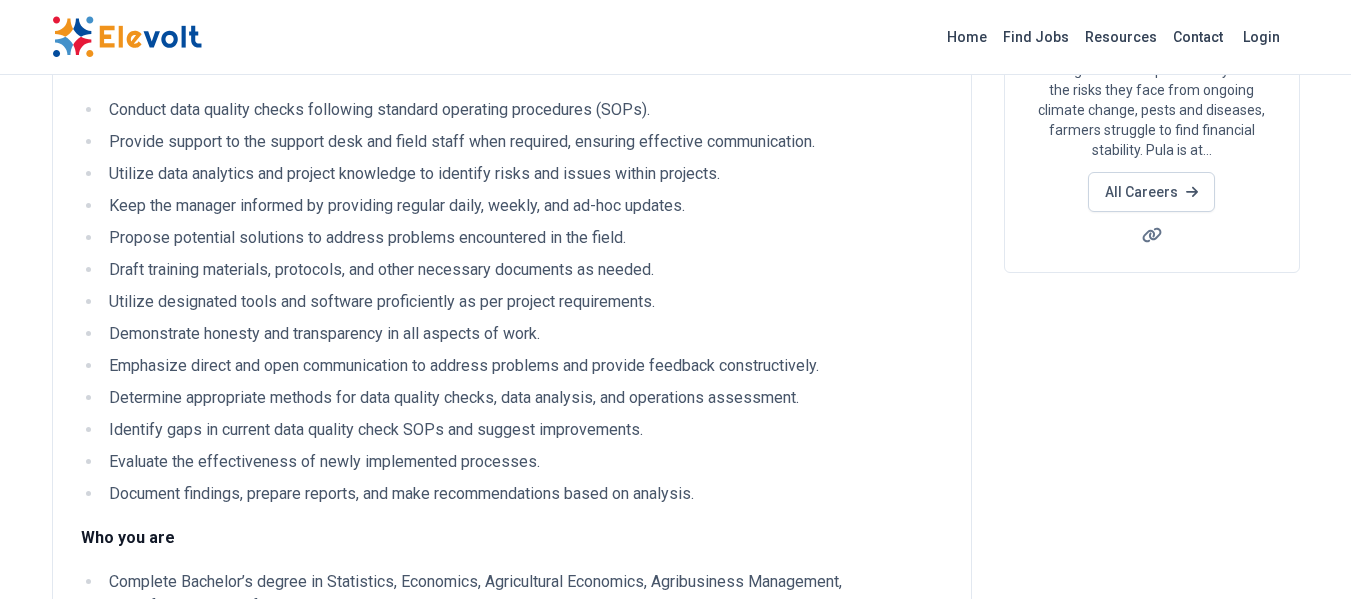 scroll, scrollTop: 0, scrollLeft: 0, axis: both 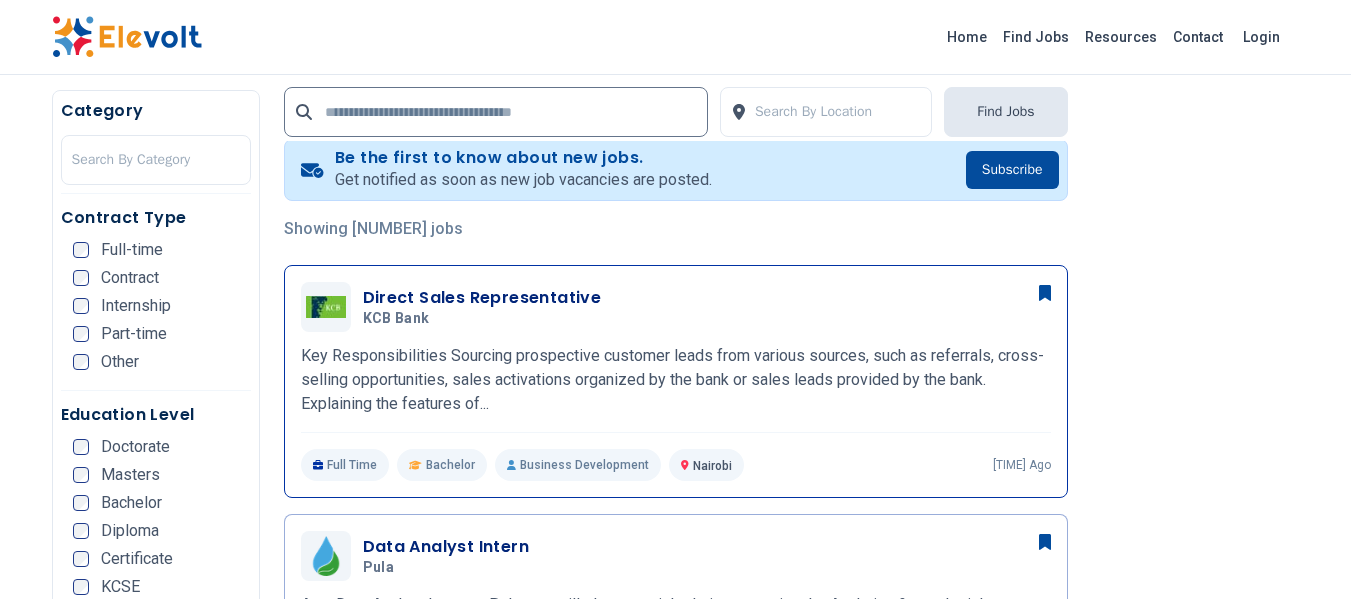 click on "Direct Sales Representative" at bounding box center [482, 298] 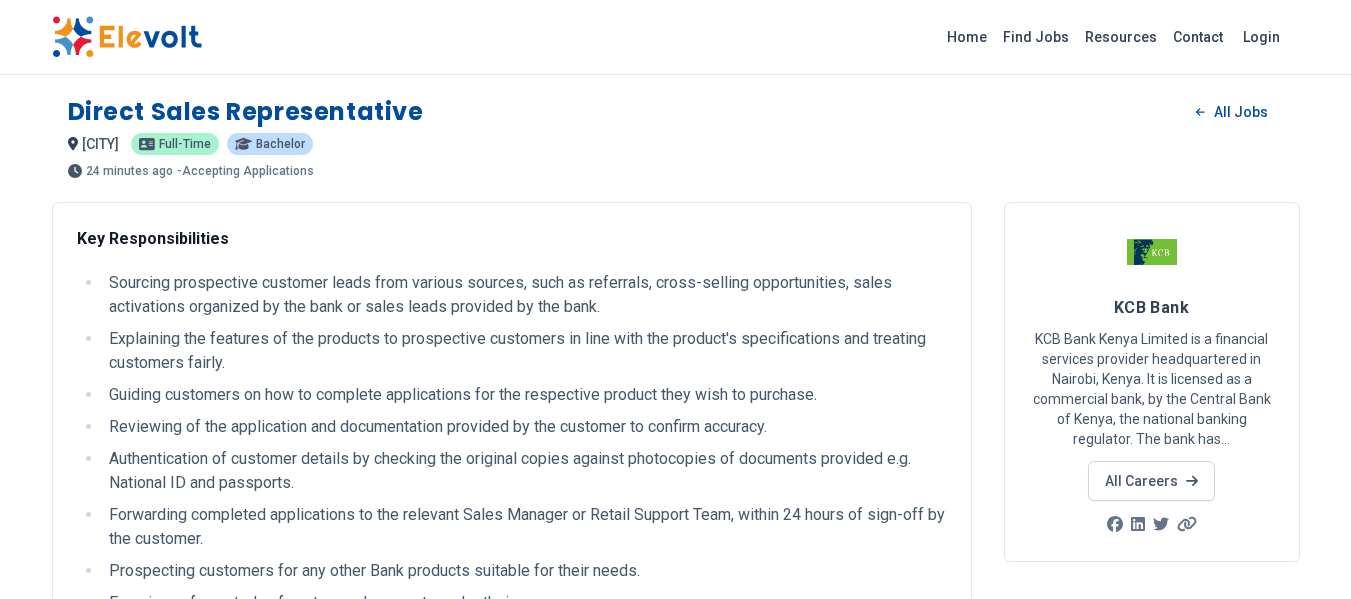 scroll, scrollTop: 0, scrollLeft: 0, axis: both 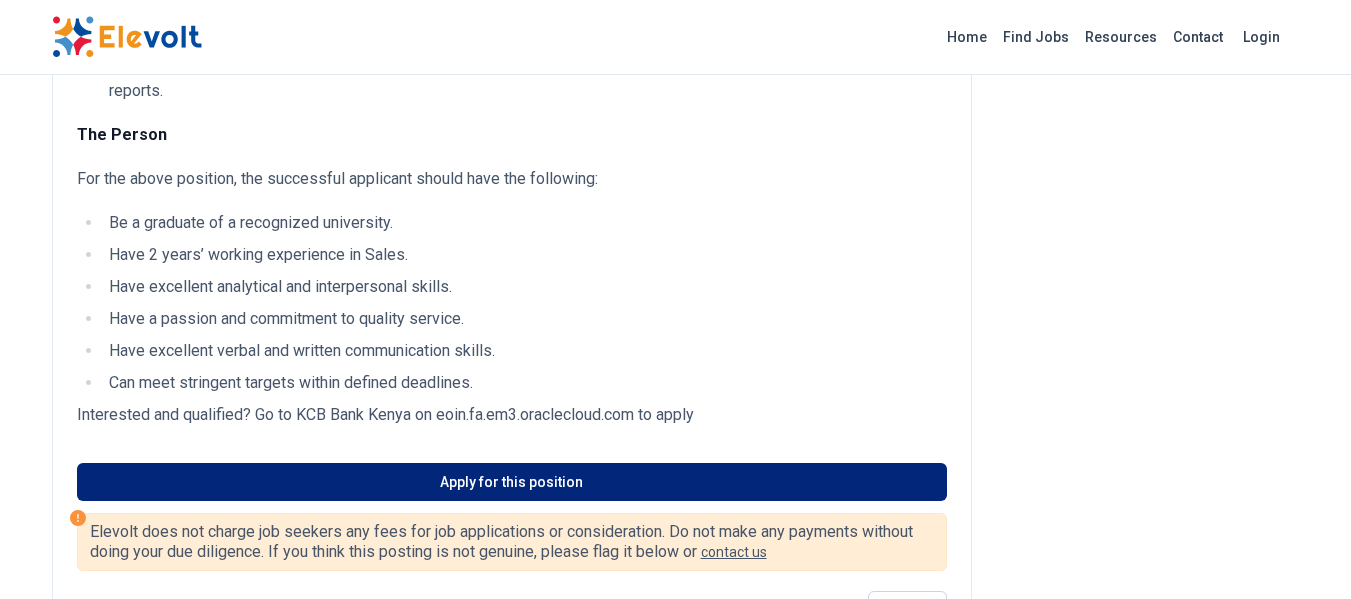 click on "Apply for this position" at bounding box center (512, 482) 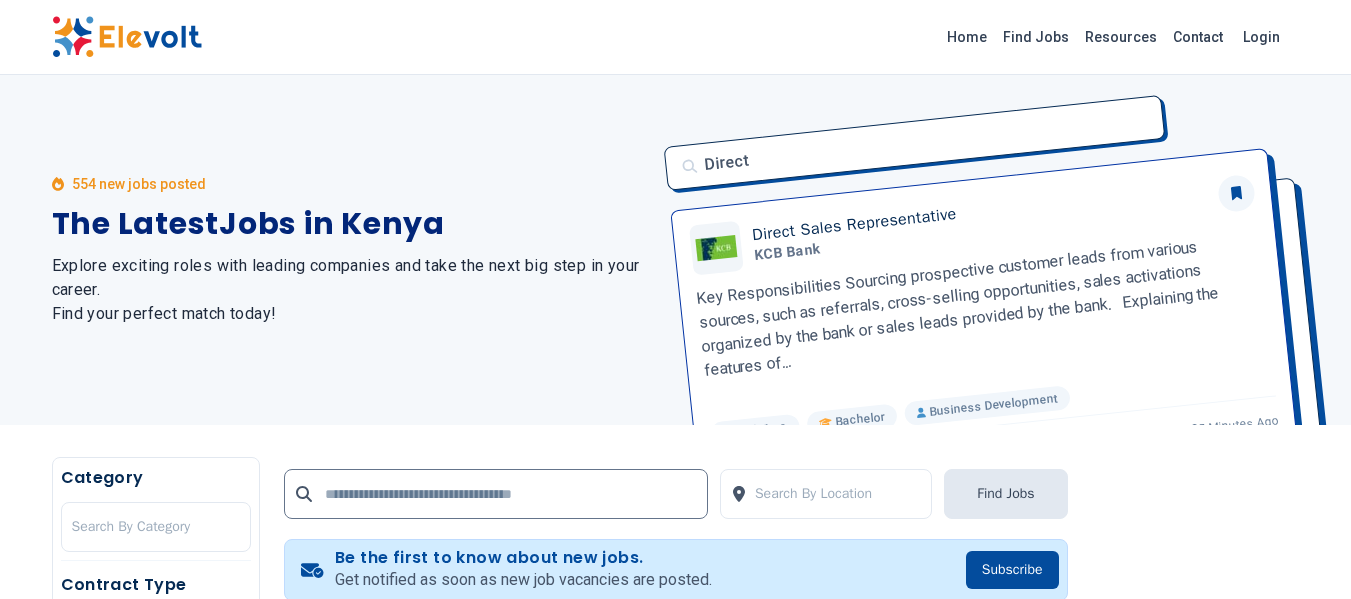 scroll, scrollTop: 0, scrollLeft: 0, axis: both 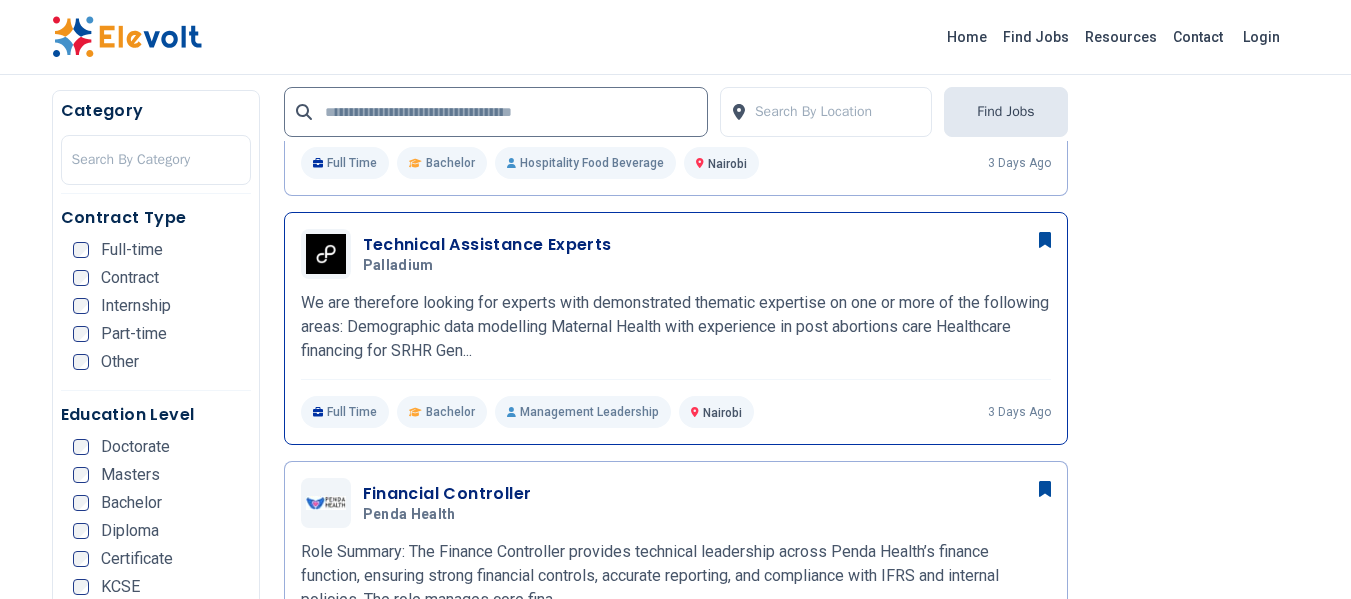 click on "Technical Assistance Experts" at bounding box center (487, 245) 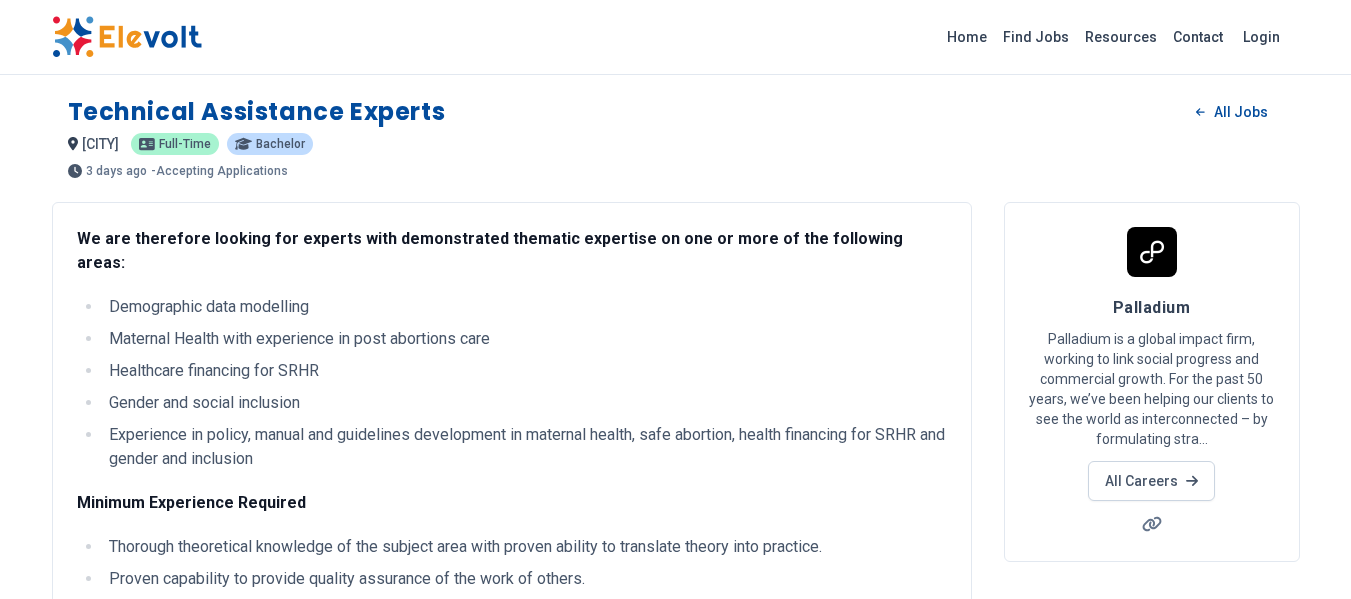 scroll, scrollTop: 500, scrollLeft: 0, axis: vertical 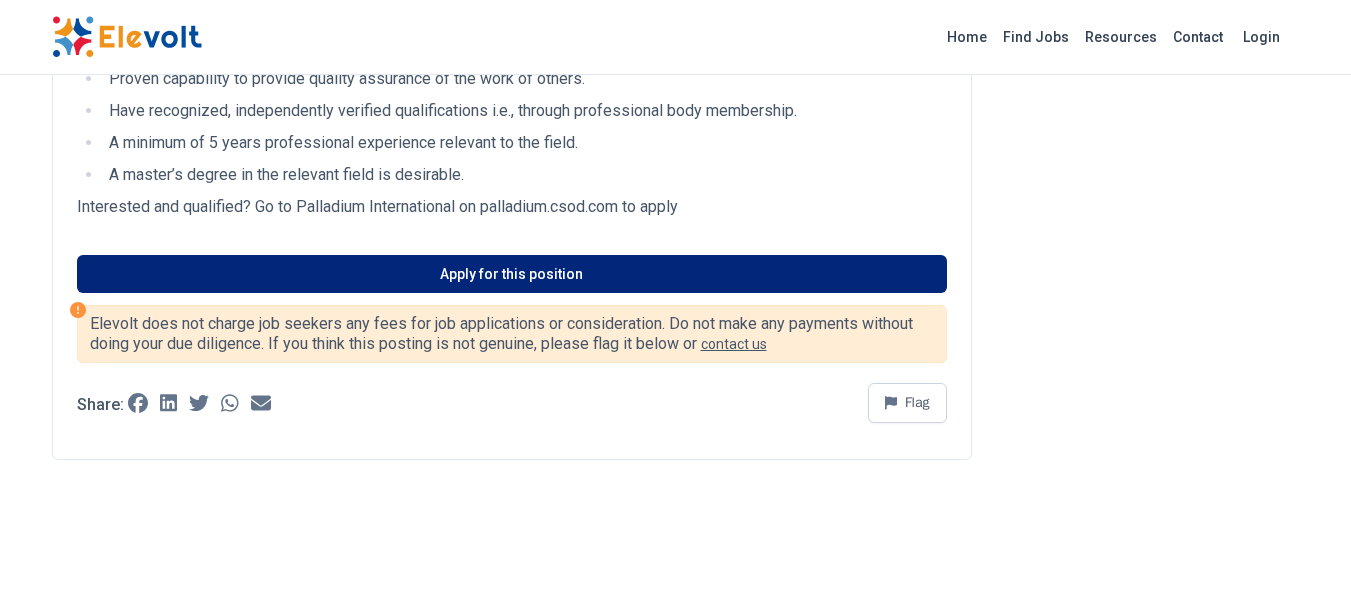 click on "Apply for this position" at bounding box center [512, 274] 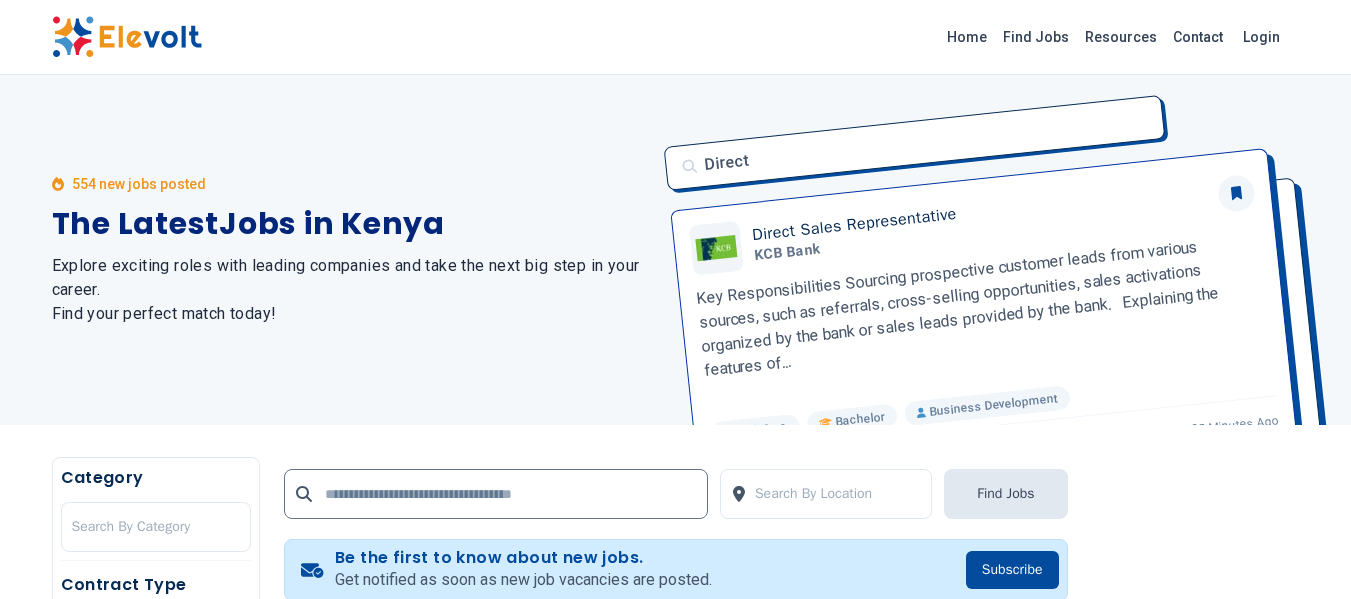scroll, scrollTop: 0, scrollLeft: 0, axis: both 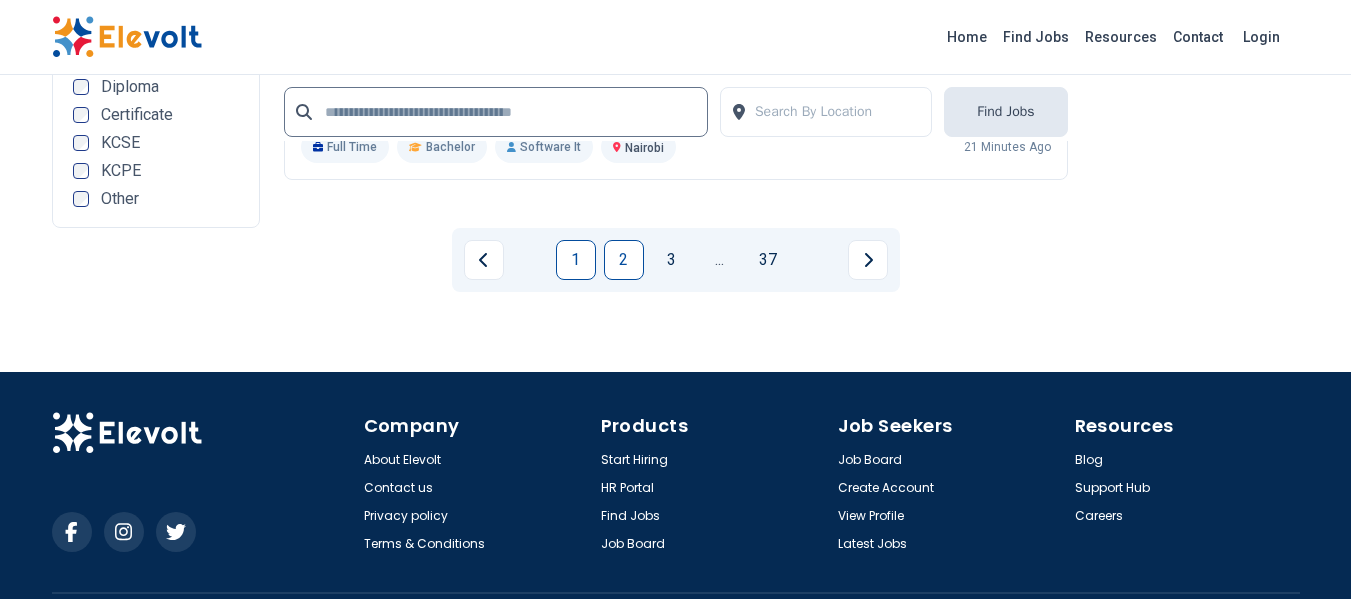 click on "2" at bounding box center (624, 260) 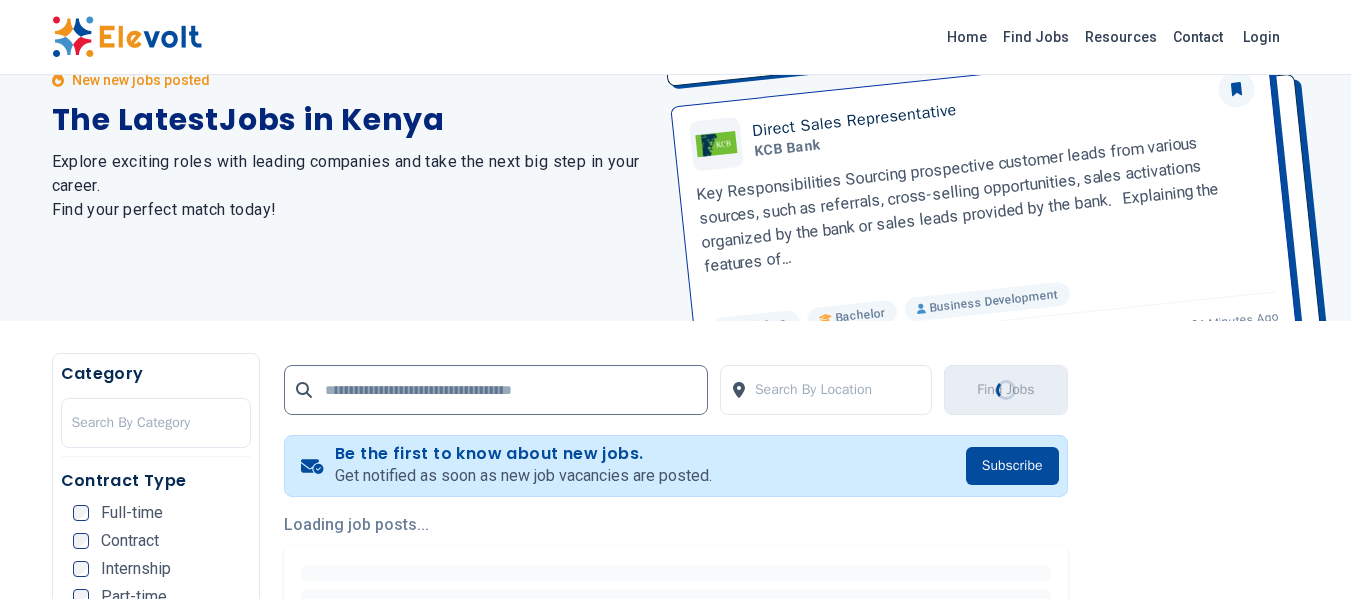 scroll, scrollTop: 400, scrollLeft: 0, axis: vertical 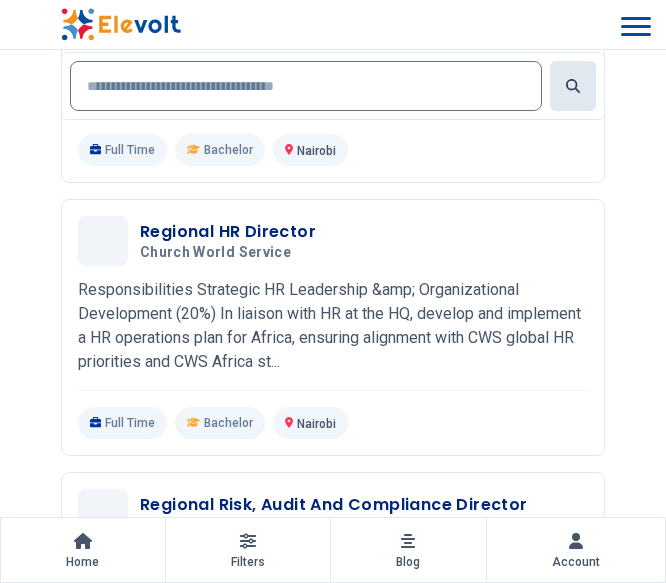 click on "Call For Applications: Health Service Delivery Experts Management Sciences For Health (MSH) 08/04/2025 09/03/2025 Nairobi KE QUALIFICATIONS
Required Skills
Applicants that wish to apply for the Health Service Delivery roster should possess the following skills/experiences:
Primary Healthcare
Quality Improvement/Quality Assurance; Clinical Mentori... QUALIFICATIONS
Required Skills
Applicants that wish to apply for the Health Service Delivery roster should possess the following skills/experiences:
Primary Healthcare
Quality Improvement/Quality Assurance; Clinical Mentoring
Community Healthcare/CHW's
Immunization
Emergency response/preparedness
Epidemiological surveillance and/or response
HIV/AIDS; TB; Malaria; Maternal and Newborn Health Care; Sexual and Reproductive Health/ Family Planning; Child and Adolescent Health Care; Nutrition; Water and sanitation (WASH)
Gender; Youth; Disabilities
Full Time   Bachelor" at bounding box center [333, -1398] 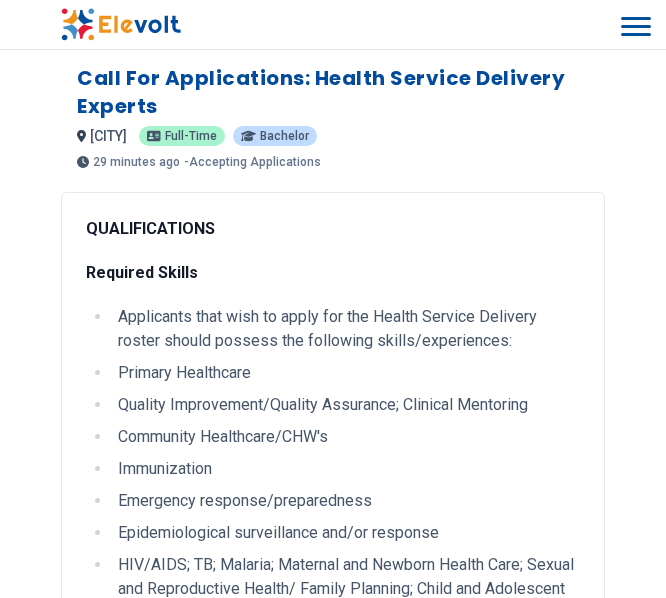 scroll, scrollTop: 0, scrollLeft: 0, axis: both 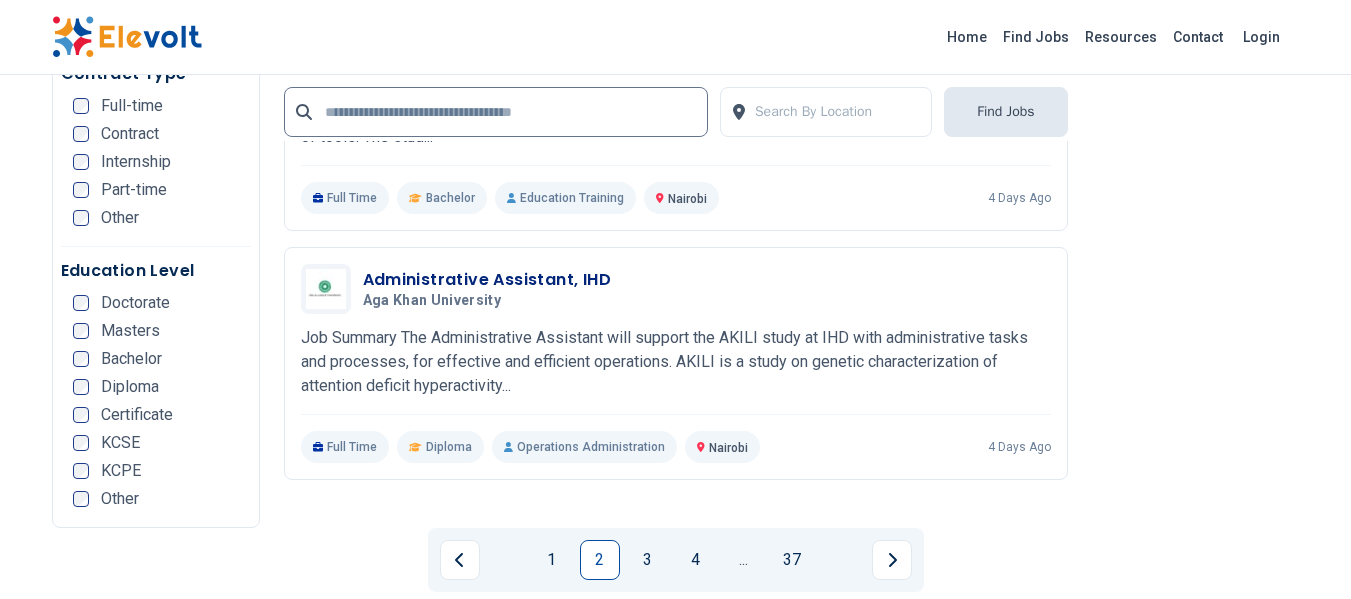 click on "3" at bounding box center [648, 560] 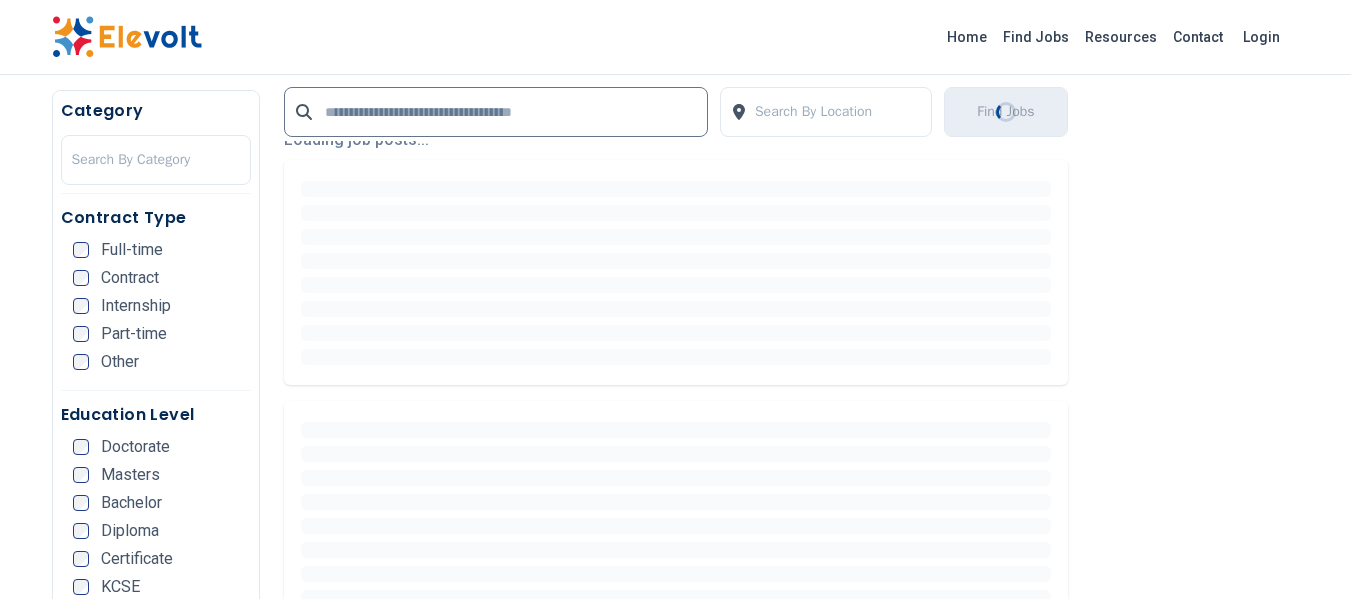 scroll, scrollTop: 500, scrollLeft: 0, axis: vertical 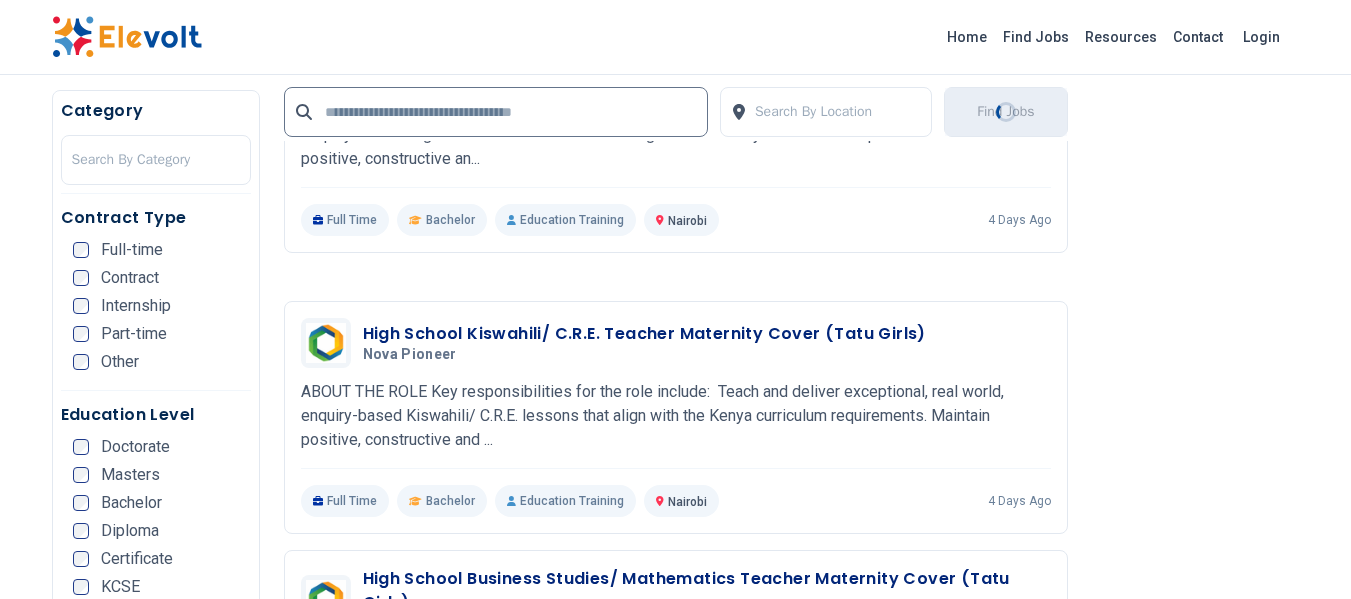 click on "Full-time" at bounding box center [132, 250] 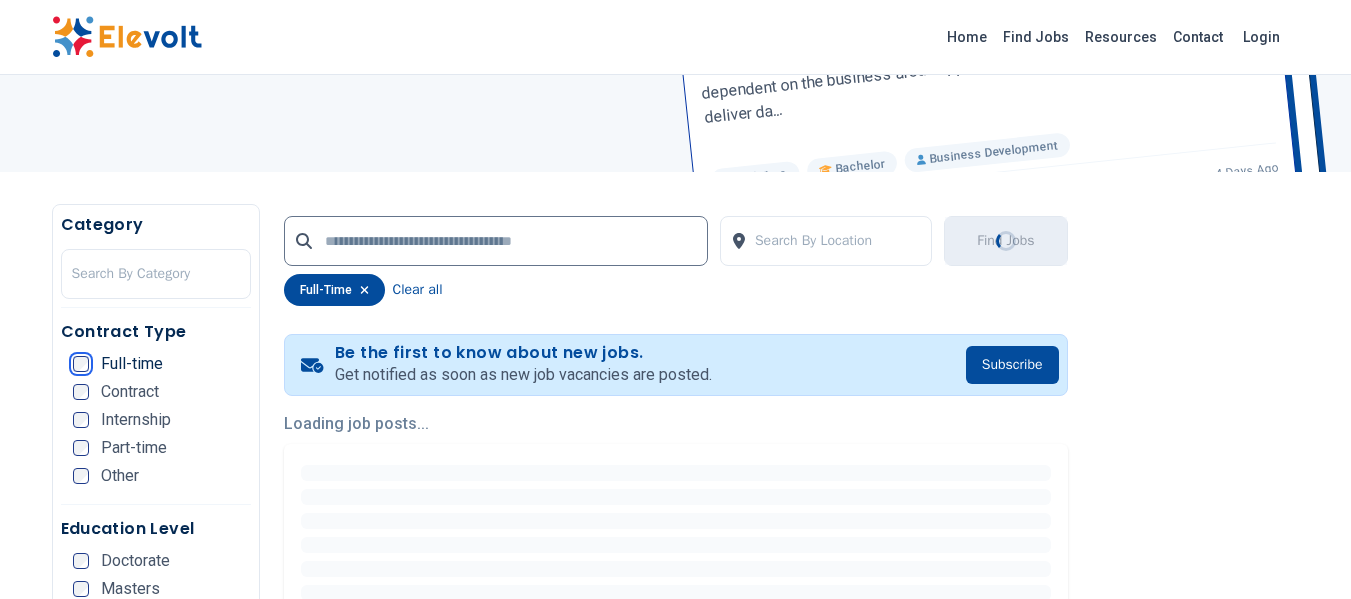 scroll, scrollTop: 0, scrollLeft: 0, axis: both 